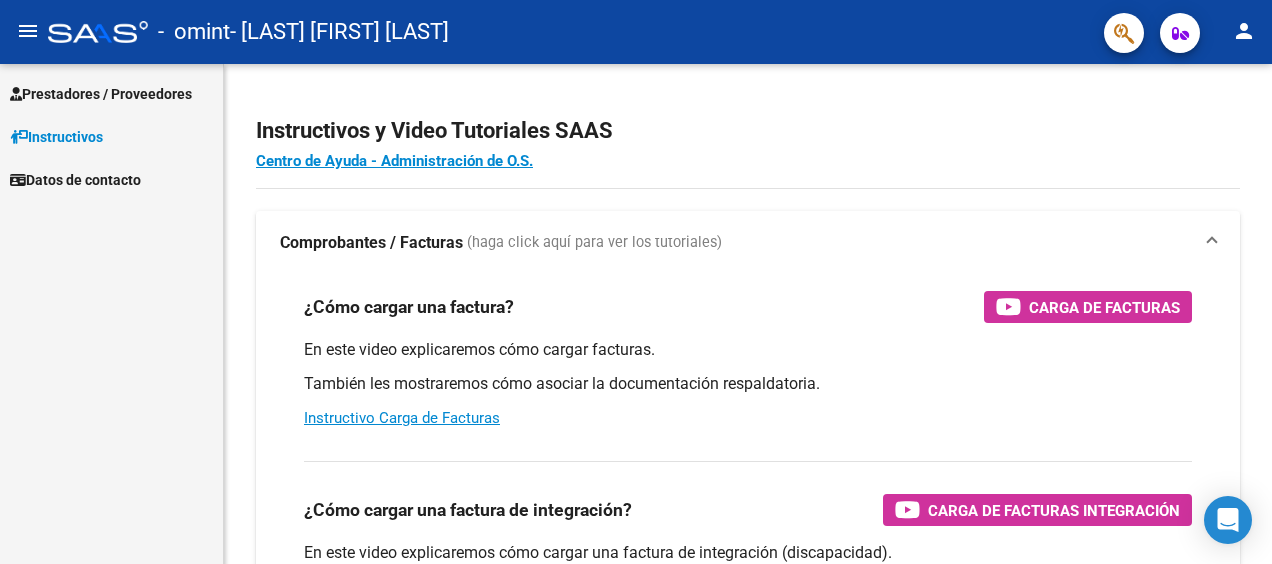scroll, scrollTop: 0, scrollLeft: 0, axis: both 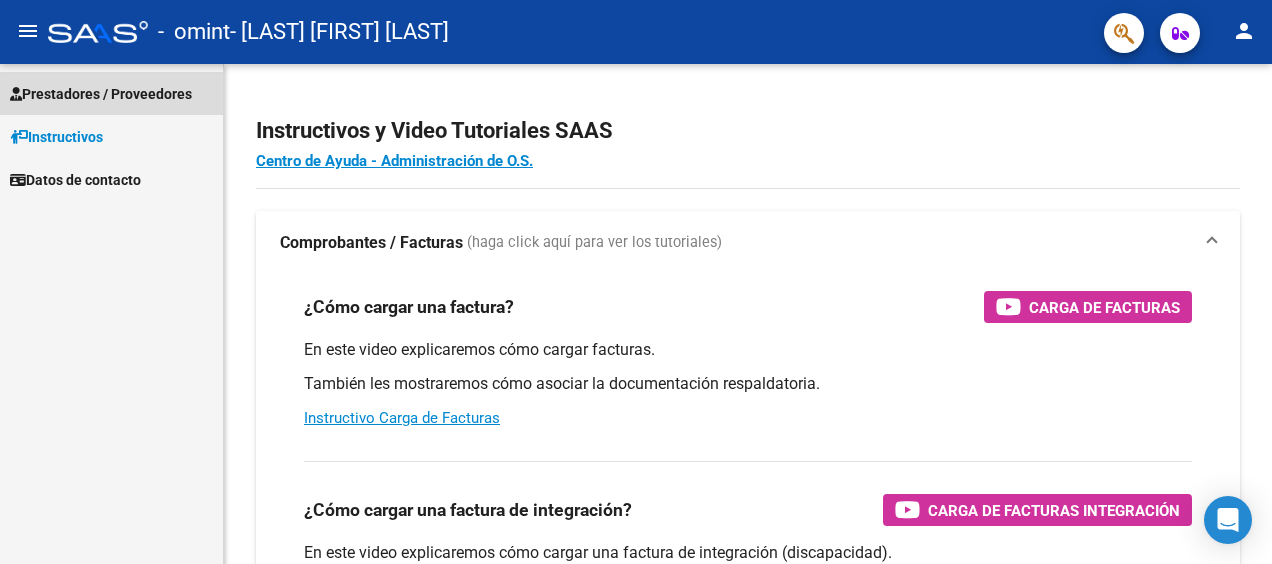 click on "Prestadores / Proveedores" at bounding box center (101, 94) 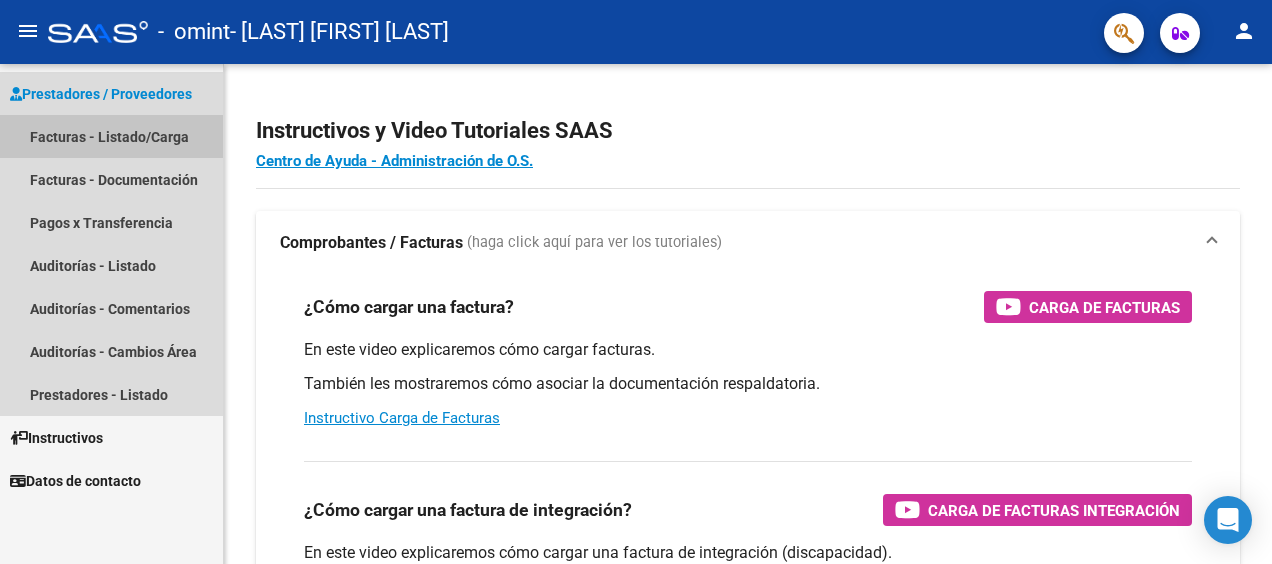 click on "Facturas - Listado/Carga" at bounding box center (111, 136) 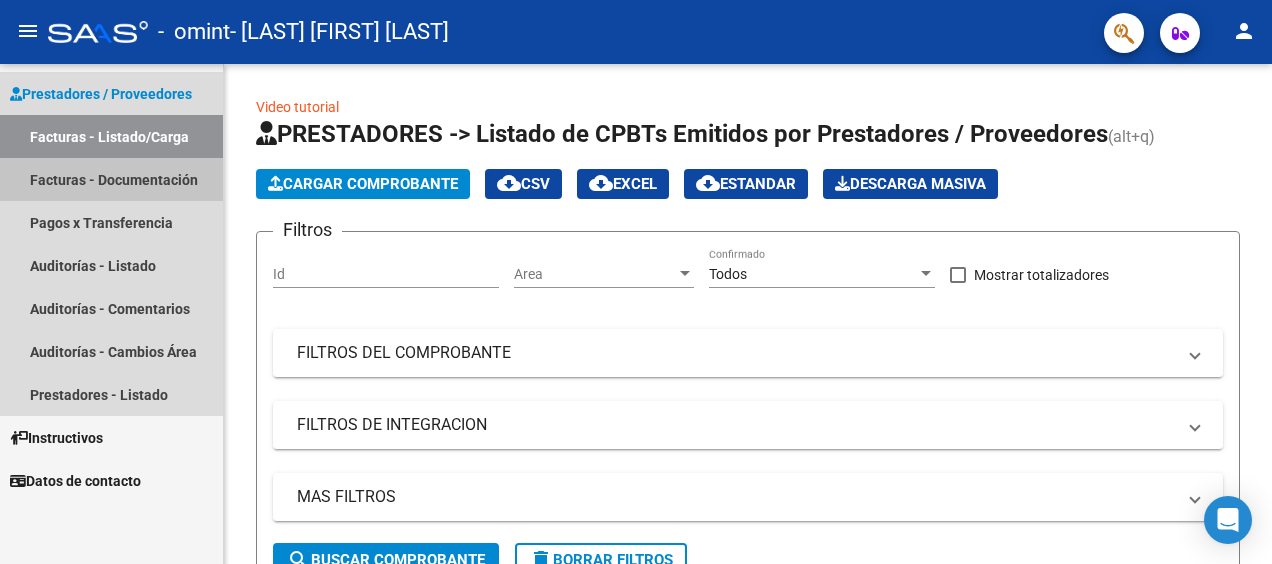click on "Facturas - Documentación" at bounding box center (111, 179) 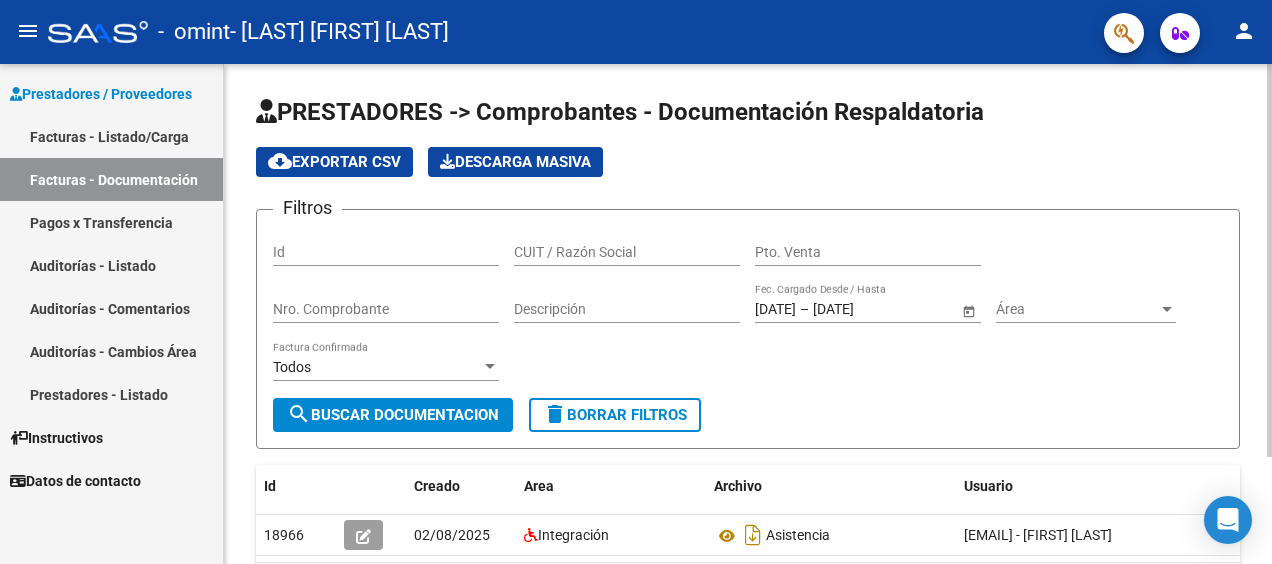 scroll, scrollTop: 136, scrollLeft: 0, axis: vertical 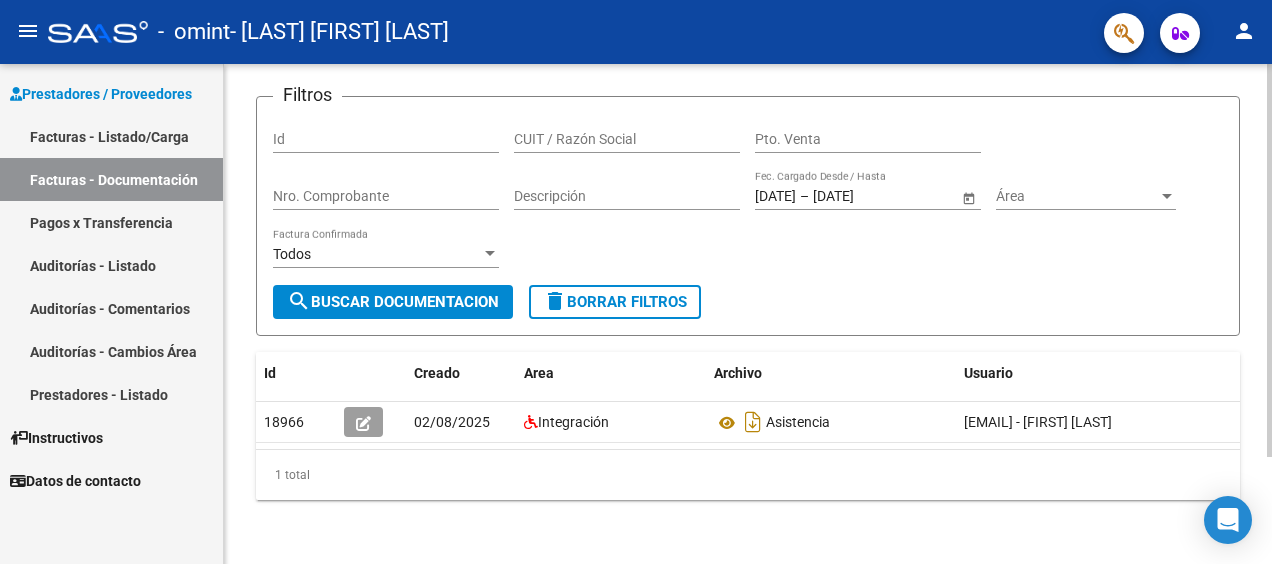 click on "menu -   omint   - [LAST] [LAST] [FIRST] person    Prestadores / Proveedores Facturas - Listado/Carga Facturas - Documentación Pagos x Transferencia Auditorías - Listado Auditorías - Comentarios Auditorías - Cambios Área Prestadores - Listado    Instructivos    Datos de contacto  PRESTADORES -> Comprobantes - Documentación Respaldatoria cloud_download  Exportar CSV   Descarga Masiva
Filtros Id CUIT / Razón Social Pto. Venta Nro. Comprobante Descripción [DATE] [DATE] – [DATE] [DATE] Fec. Cargado Desde / Hasta Área Área Todos Factura Confirmada search  Buscar Documentacion  delete  Borrar Filtros  Id Creado Area Archivo Usuario Acción 18966
[DATE] Integración Asistencia  [EMAIL] - [FIRST] [LAST]   1 total   1  Today Notifications people Social Ligula Purus Adipiscing local_offer Promotions Etiam Ligula Dapibus info Updates Sollicitudin Euismod Fringilla delete_sweep Removed 6 items from task list martes, 24 de marzo de 2015 check_circle" at bounding box center [636, 282] 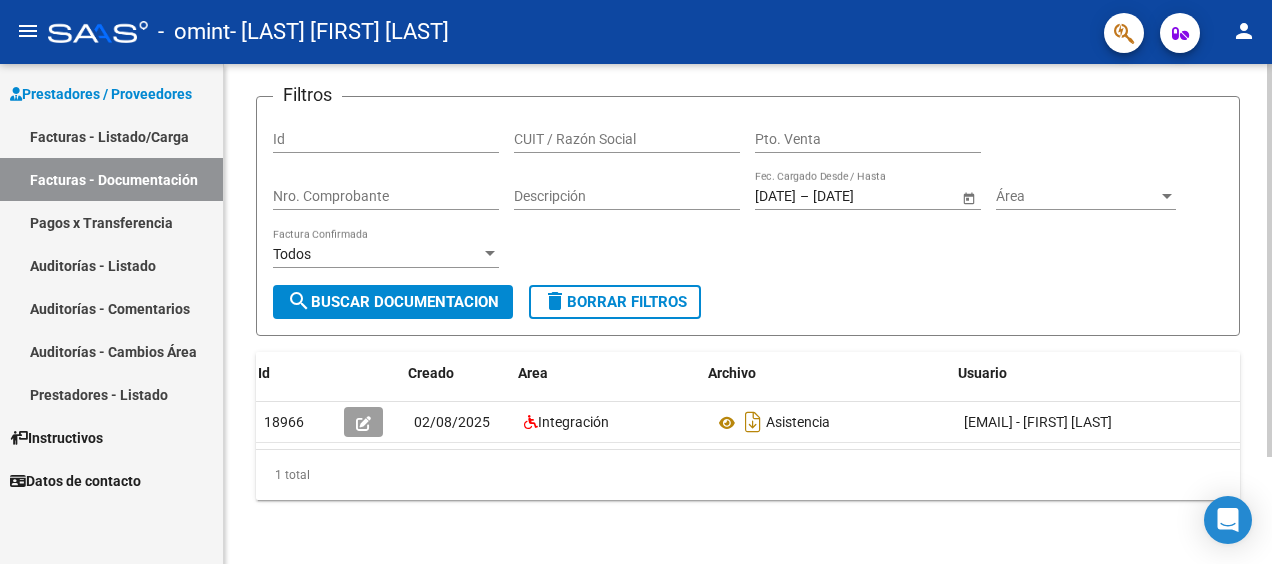 scroll, scrollTop: 0, scrollLeft: 116, axis: horizontal 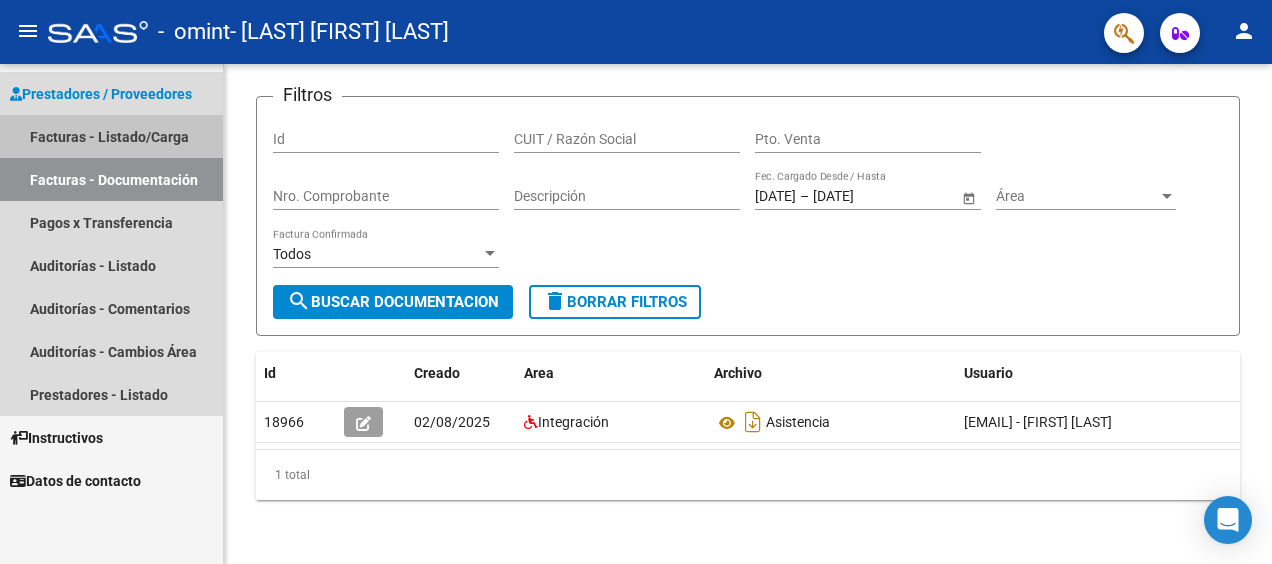 click on "Facturas - Listado/Carga" at bounding box center [111, 136] 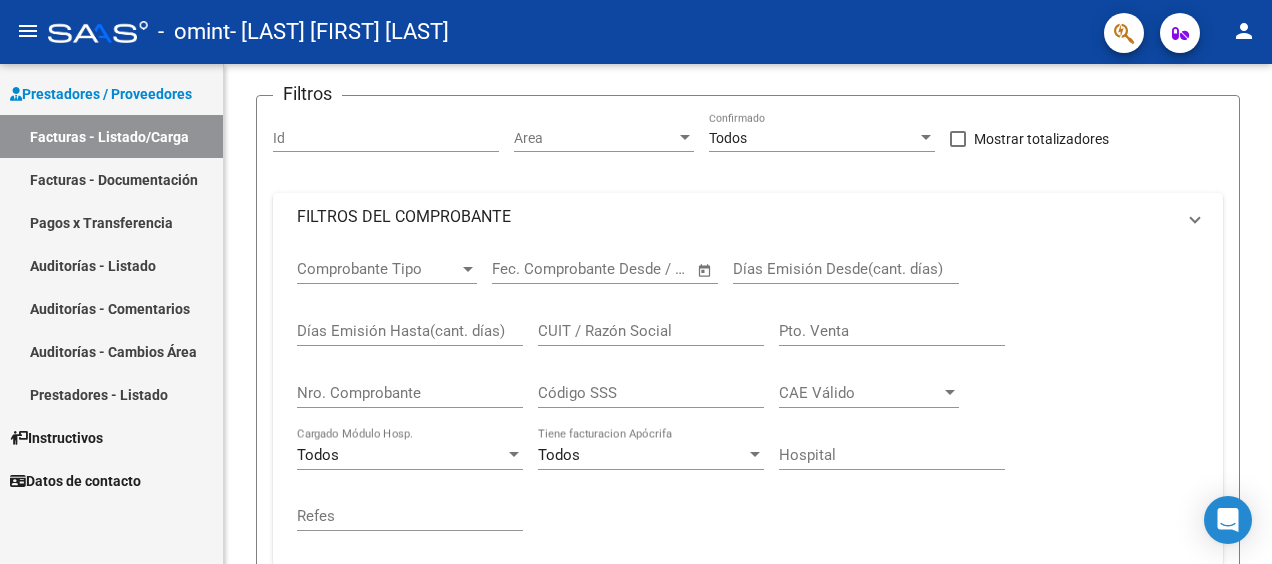 scroll, scrollTop: 0, scrollLeft: 0, axis: both 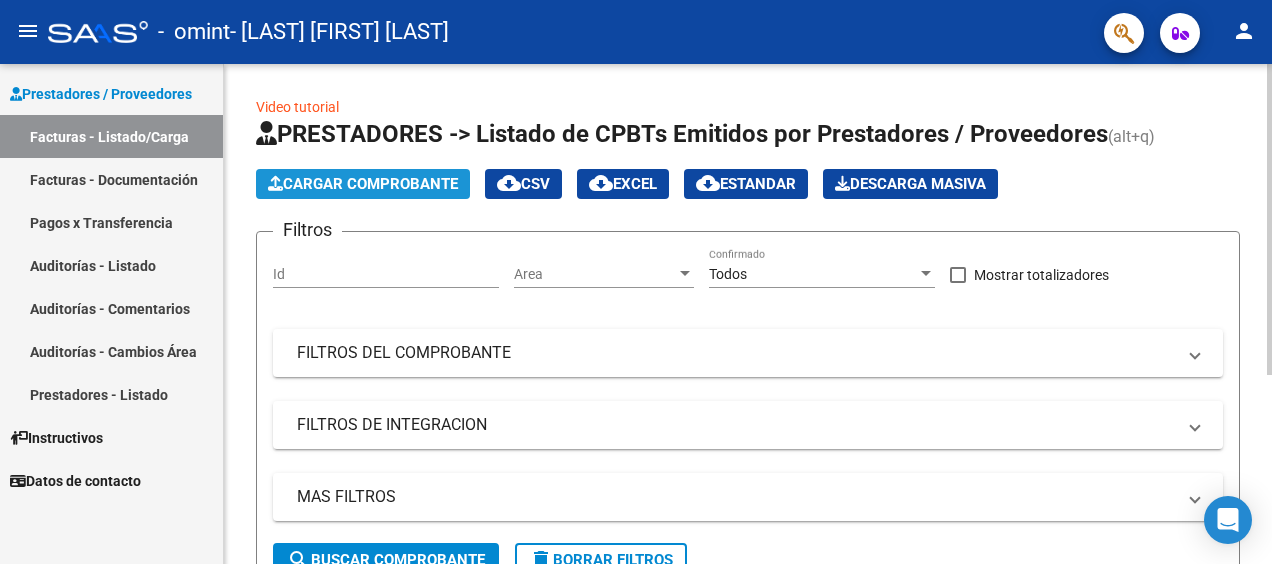 click on "Cargar Comprobante" 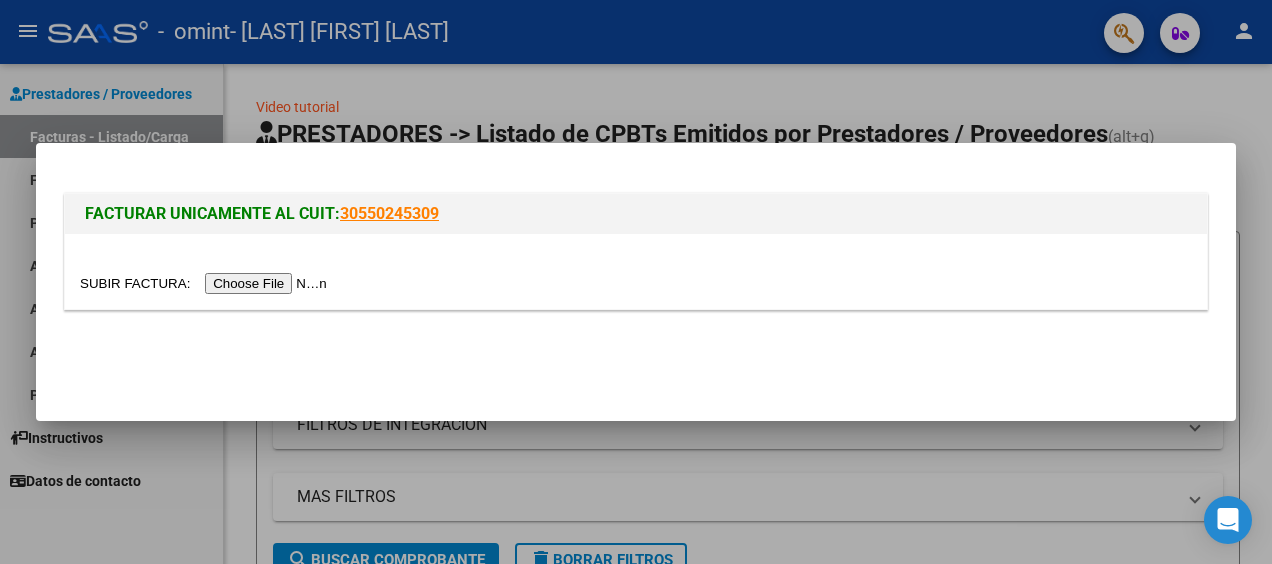 click at bounding box center (206, 283) 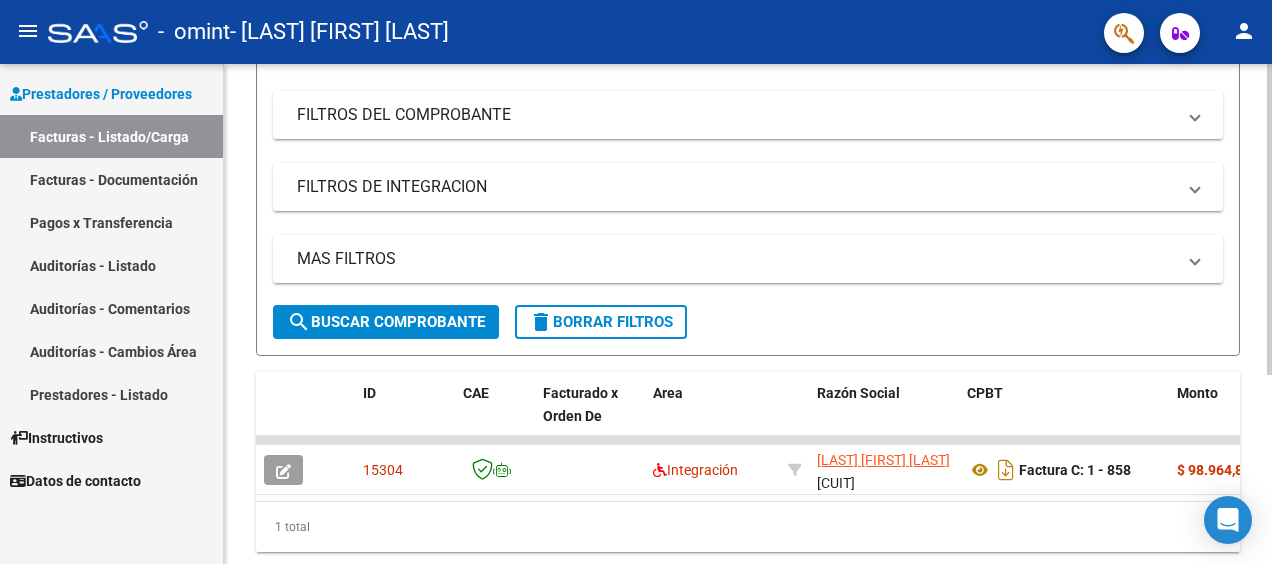 click on "menu -   omint   - [LAST] [FIRST] [LAST] person    Prestadores / Proveedores Facturas - Listado/Carga Facturas - Documentación Pagos x Transferencia Auditorías - Listado Auditorías - Comentarios Auditorías - Cambios Área Prestadores - Listado    Instructivos    Datos de contacto  Video tutorial   PRESTADORES -> Listado de CPBTs Emitidos por Prestadores / Proveedores (alt+q)   Cargar Comprobante
cloud_download  CSV  cloud_download  EXCEL  cloud_download  Estandar   Descarga Masiva
Filtros Id Area Area Todos Confirmado   Mostrar totalizadores   FILTROS DEL COMPROBANTE  Comprobante Tipo Comprobante Tipo Start date – End date Fec. Comprobante Desde / Hasta Días Emisión Desde(cant. días) Días Emisión Hasta(cant. días) CUIT / Razón Social Pto. Venta Nro. Comprobante Código SSS CAE Válido CAE Válido Todos Cargado Módulo Hosp. Todos Tiene facturacion Apócrifa Hospital Refes  FILTROS DE INTEGRACION  Período De Prestación Campos del Archivo de Rendición Devuelto x SSS (dr_envio) 1" at bounding box center (636, 282) 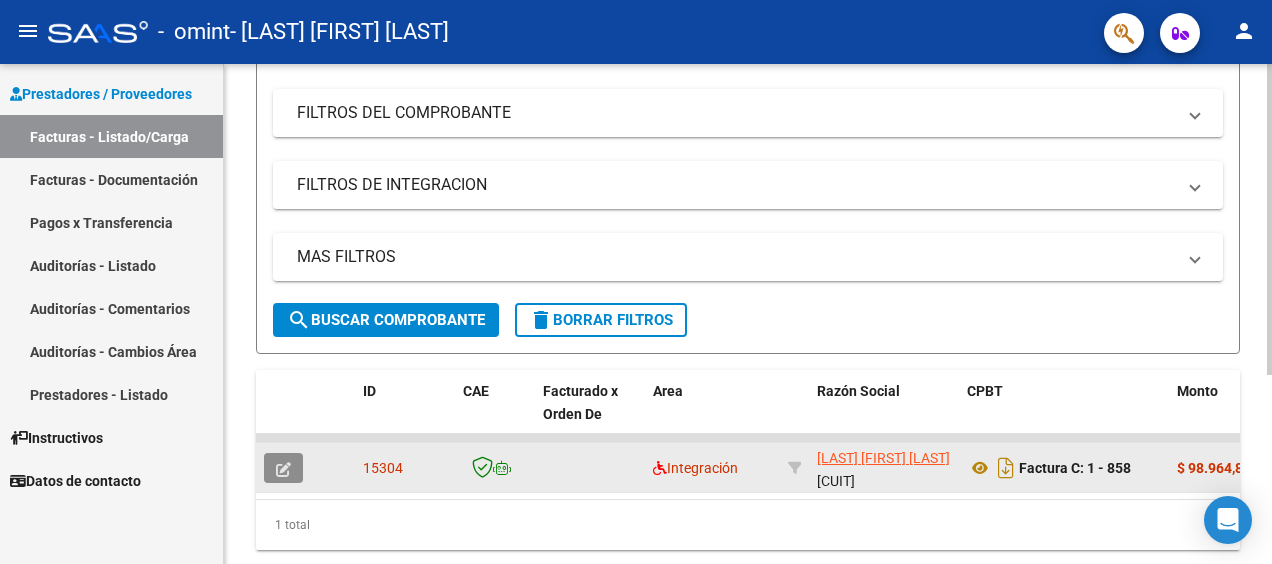 click 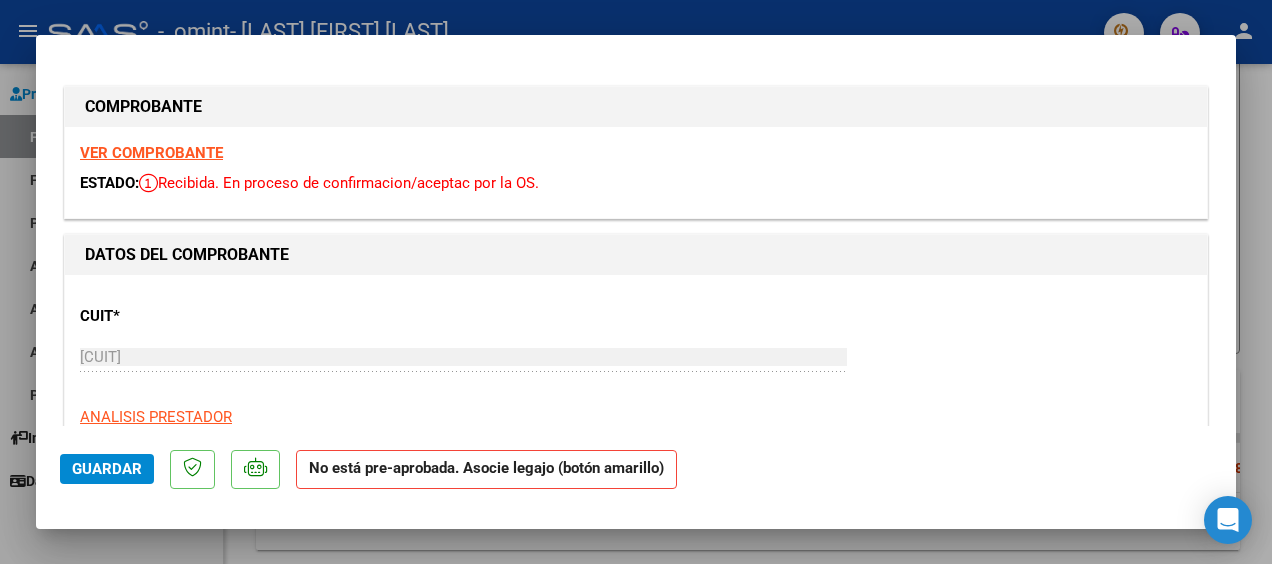 click on "No está pre-aprobada. Asocie legajo (botón amarillo)" 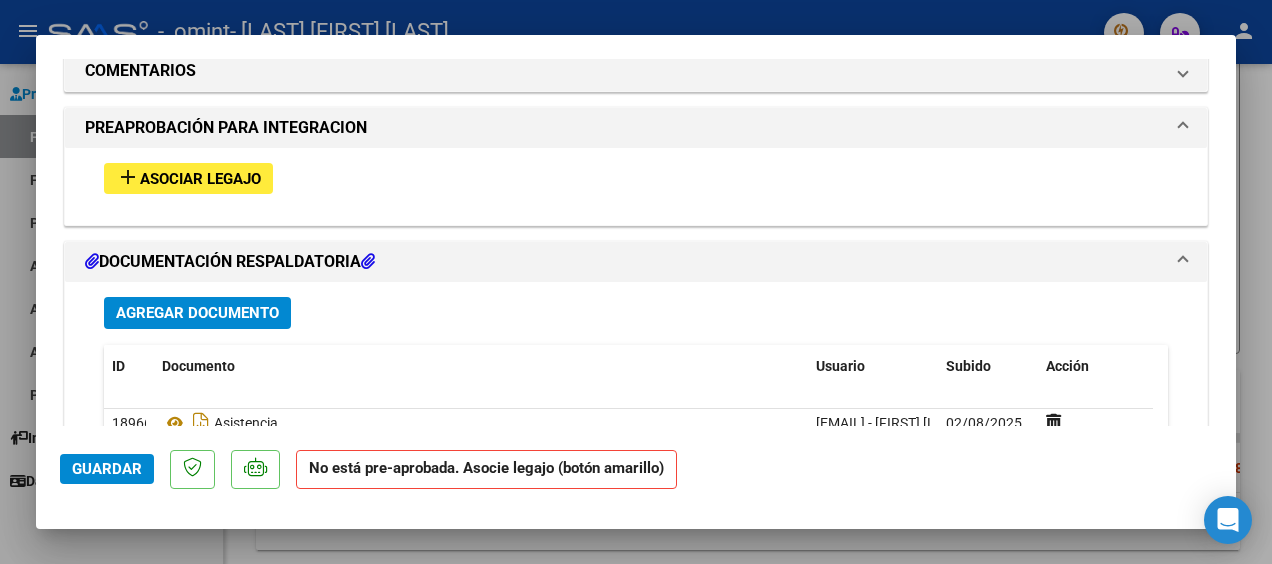 scroll, scrollTop: 1706, scrollLeft: 0, axis: vertical 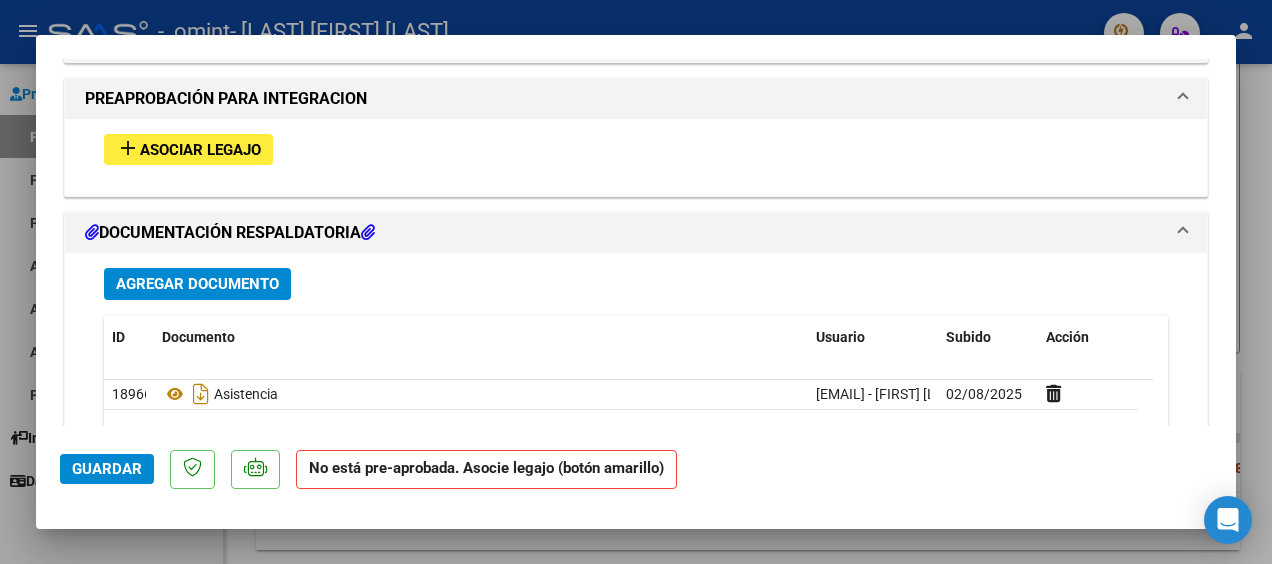click on "add" at bounding box center (128, 148) 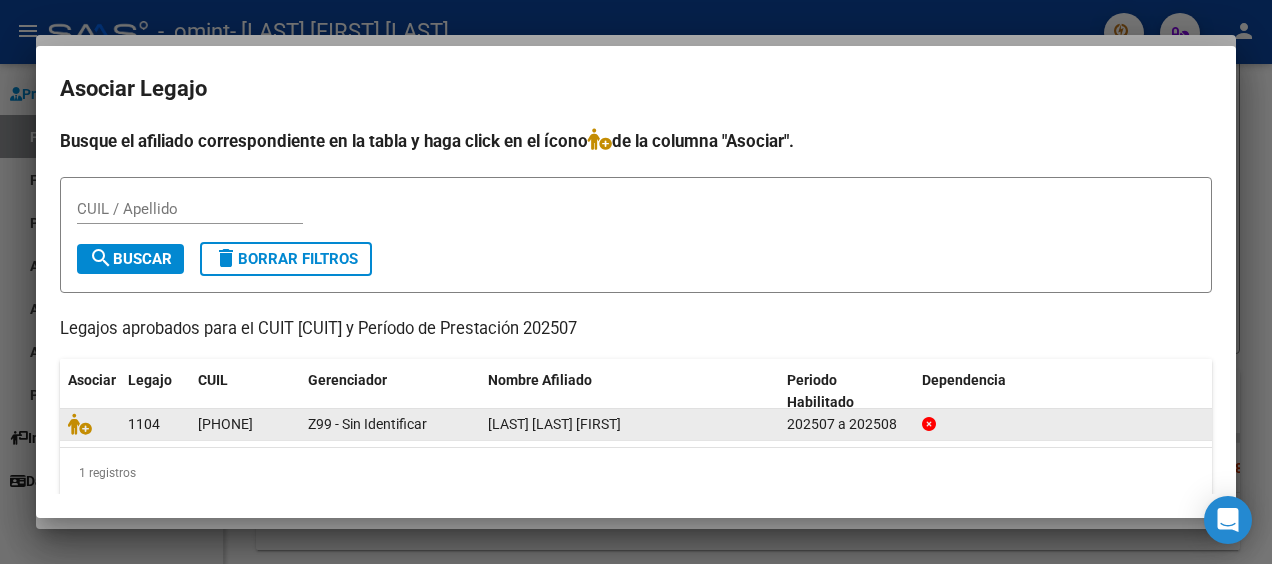 drag, startPoint x: 283, startPoint y: 424, endPoint x: 186, endPoint y: 412, distance: 97.73945 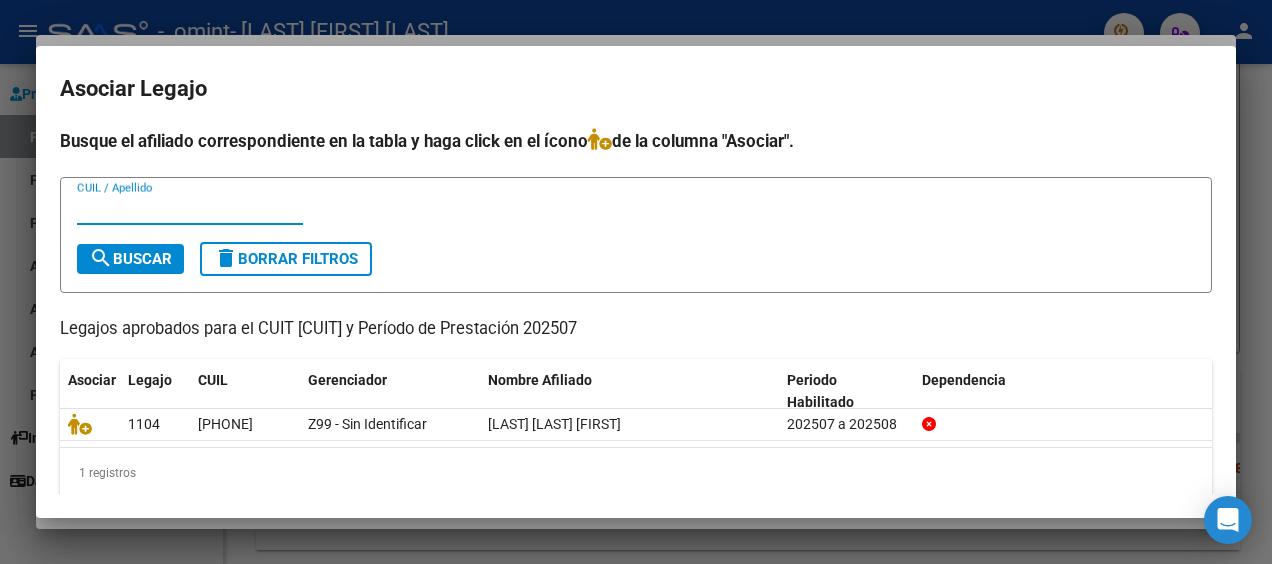 click on "CUIL / Apellido" at bounding box center [190, 209] 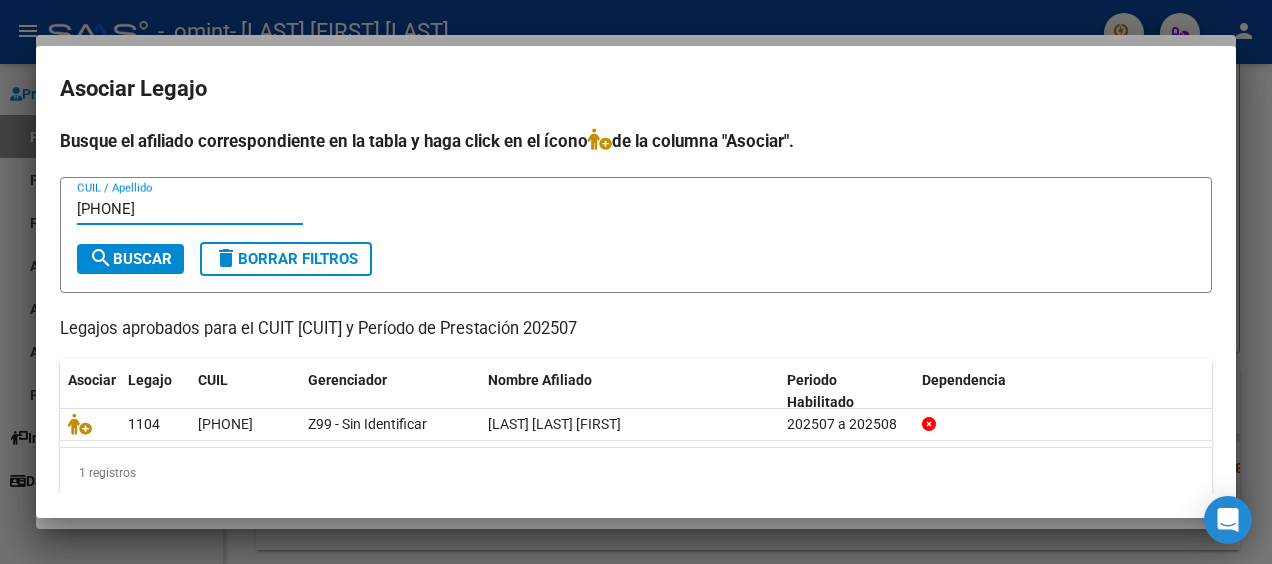 type on "[PHONE]" 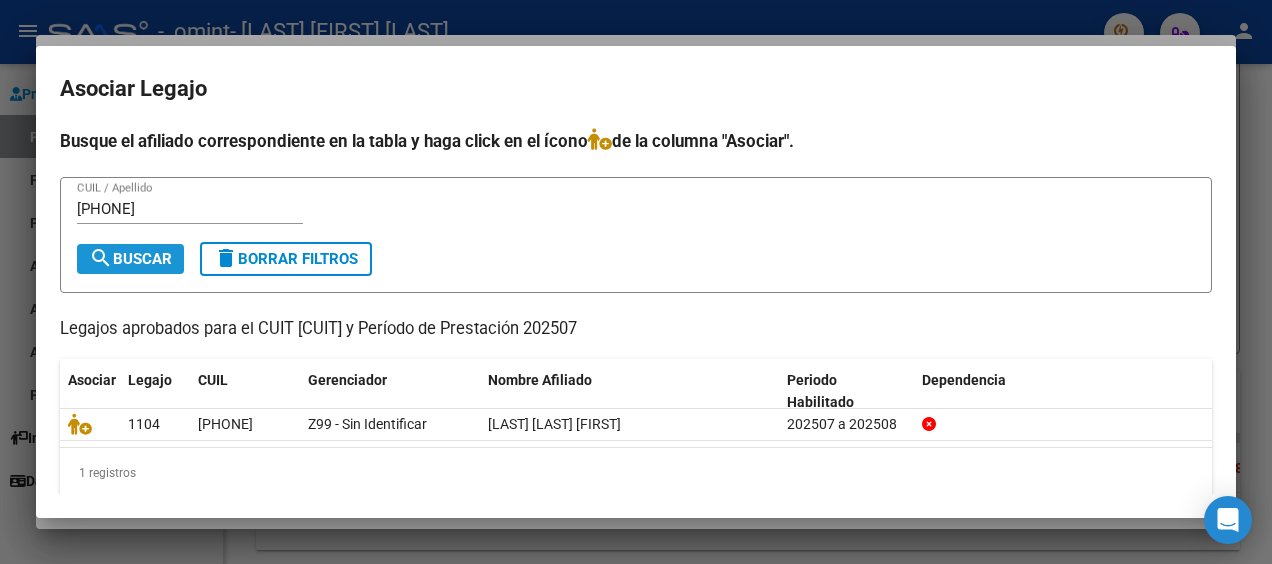 click on "search  Buscar" at bounding box center (130, 259) 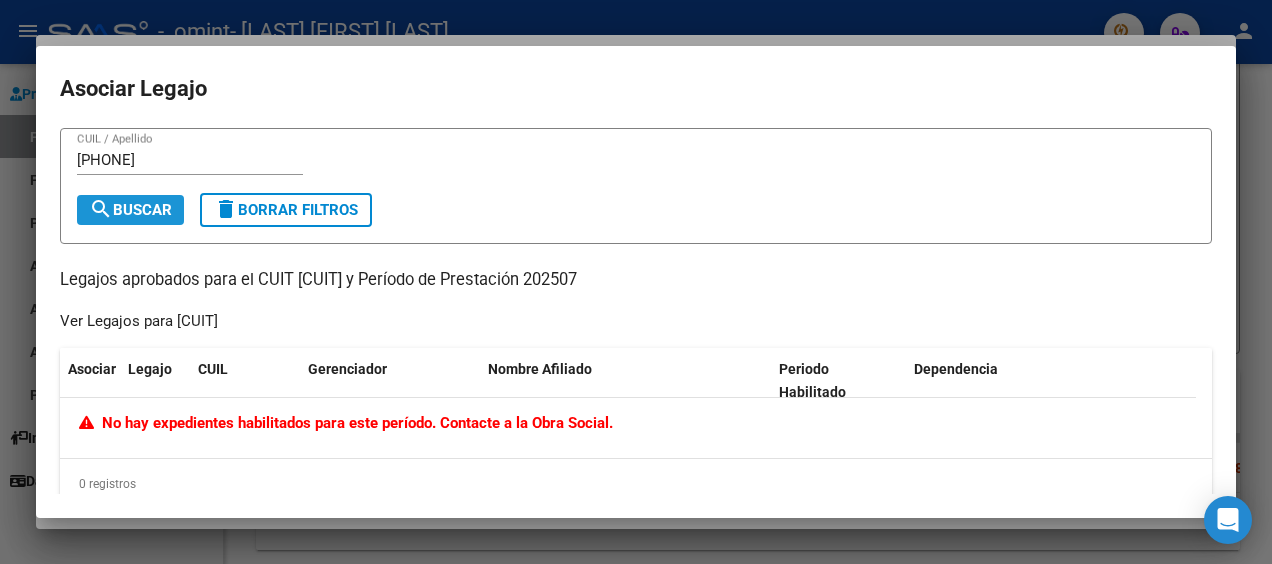 click on "search  Buscar" at bounding box center [130, 210] 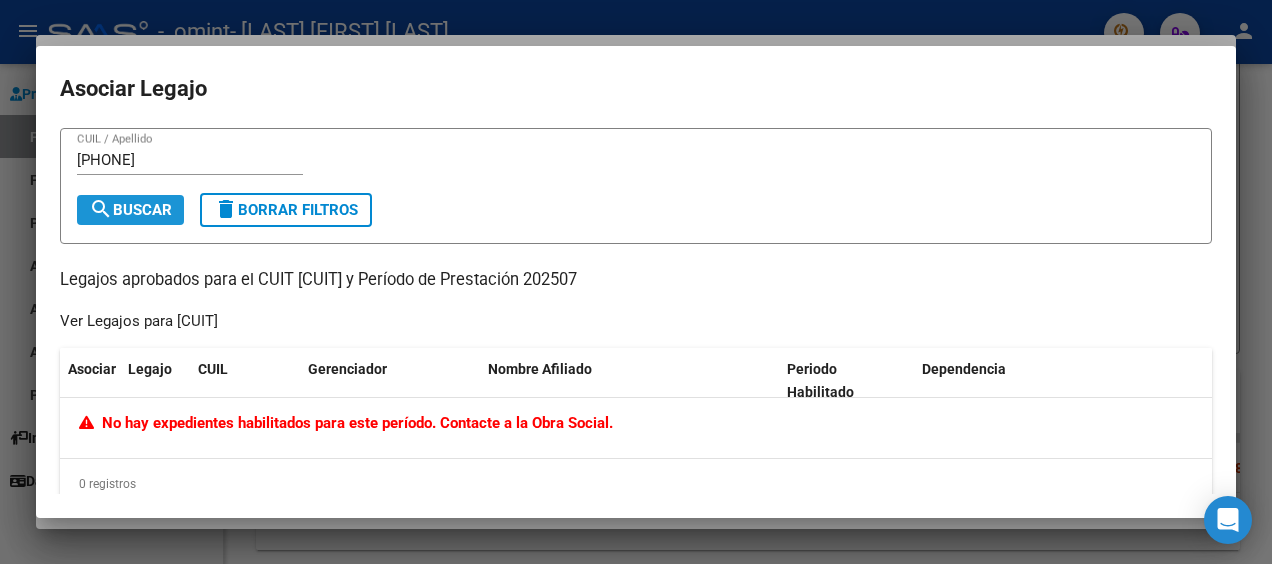 click on "search  Buscar" at bounding box center [130, 210] 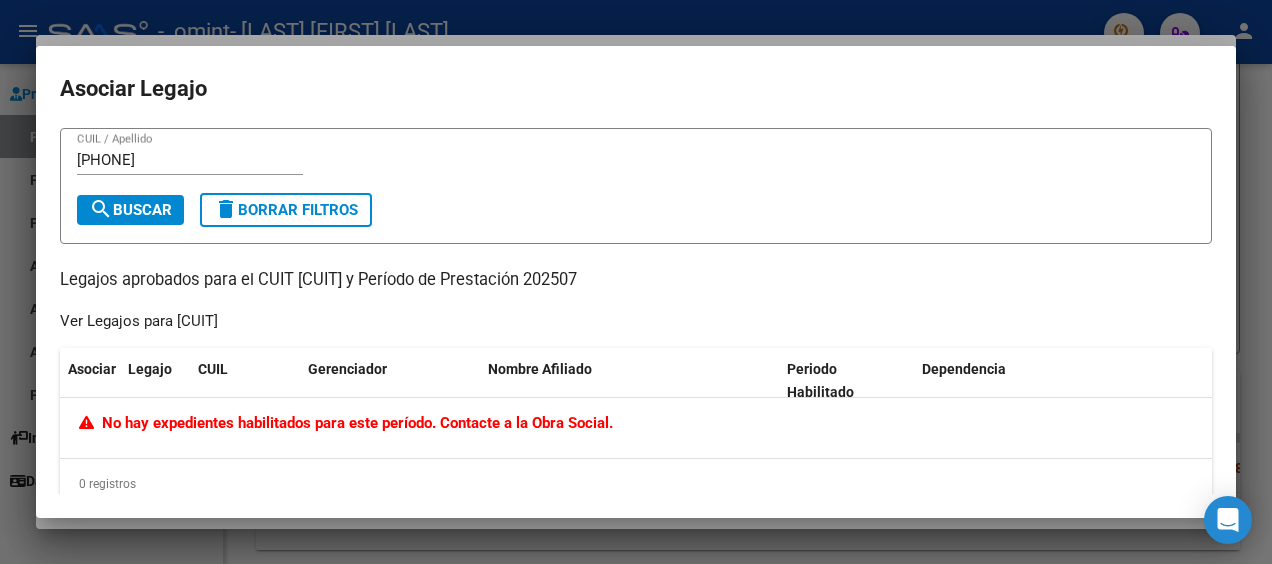 type 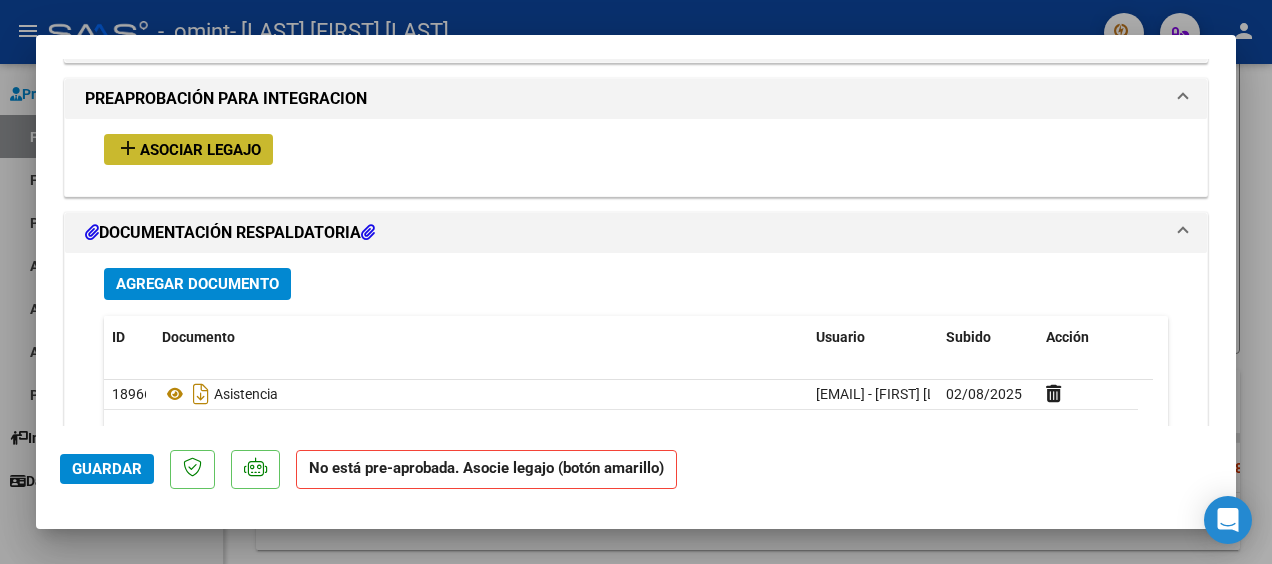 click on "Asociar Legajo" at bounding box center (200, 150) 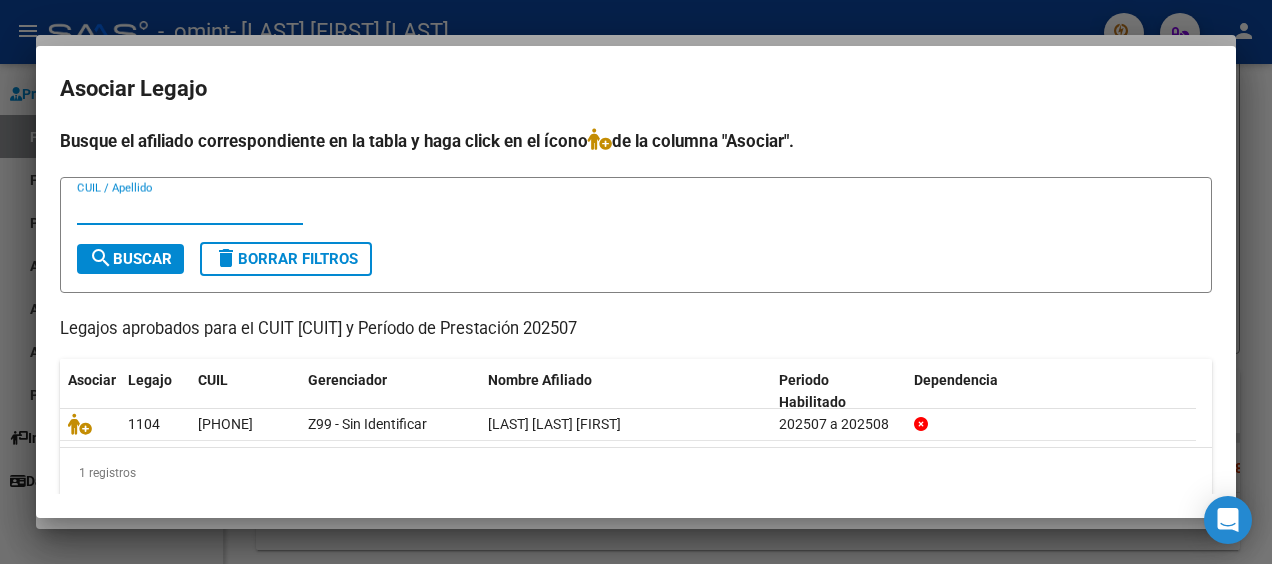 paste on "[PHONE]" 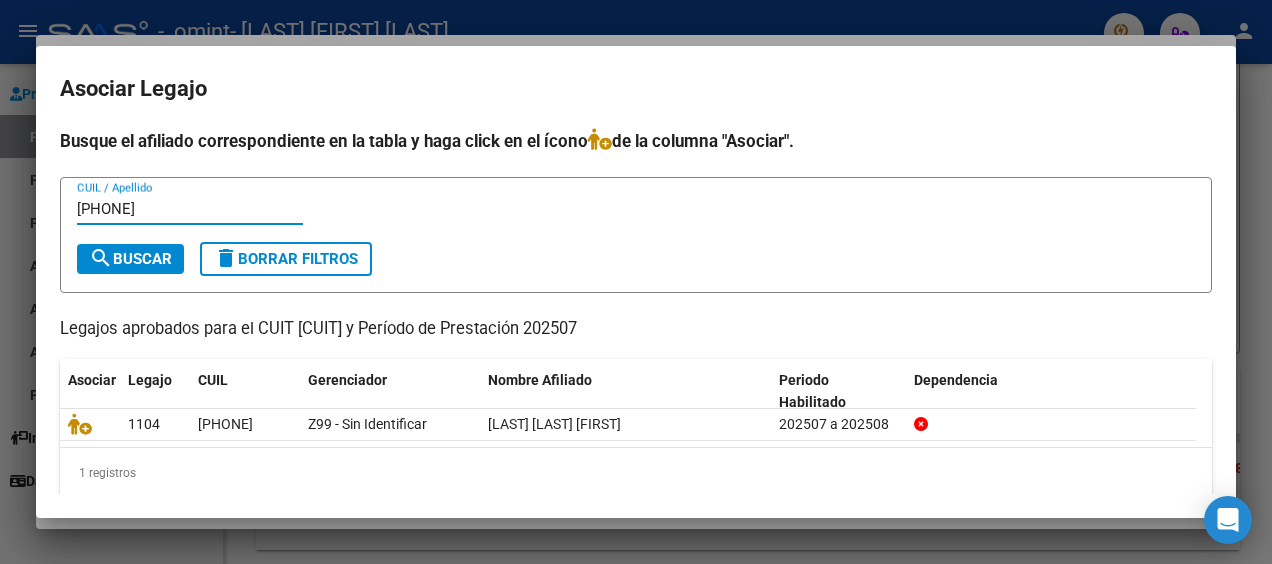 type on "[PHONE]" 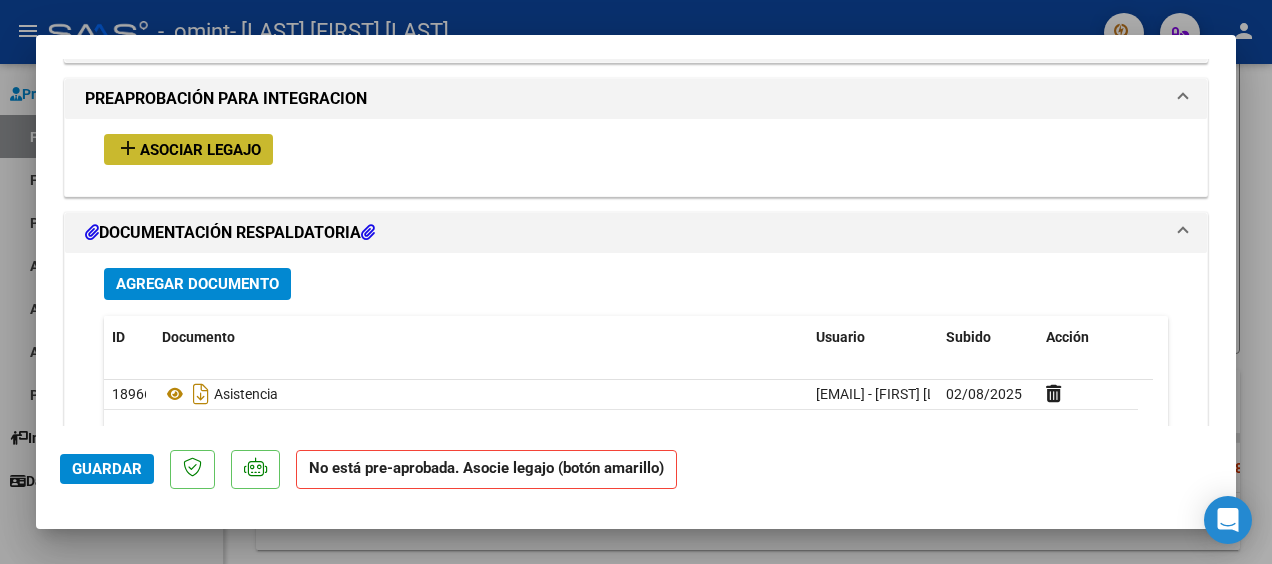 click on "Asociar Legajo" at bounding box center (200, 150) 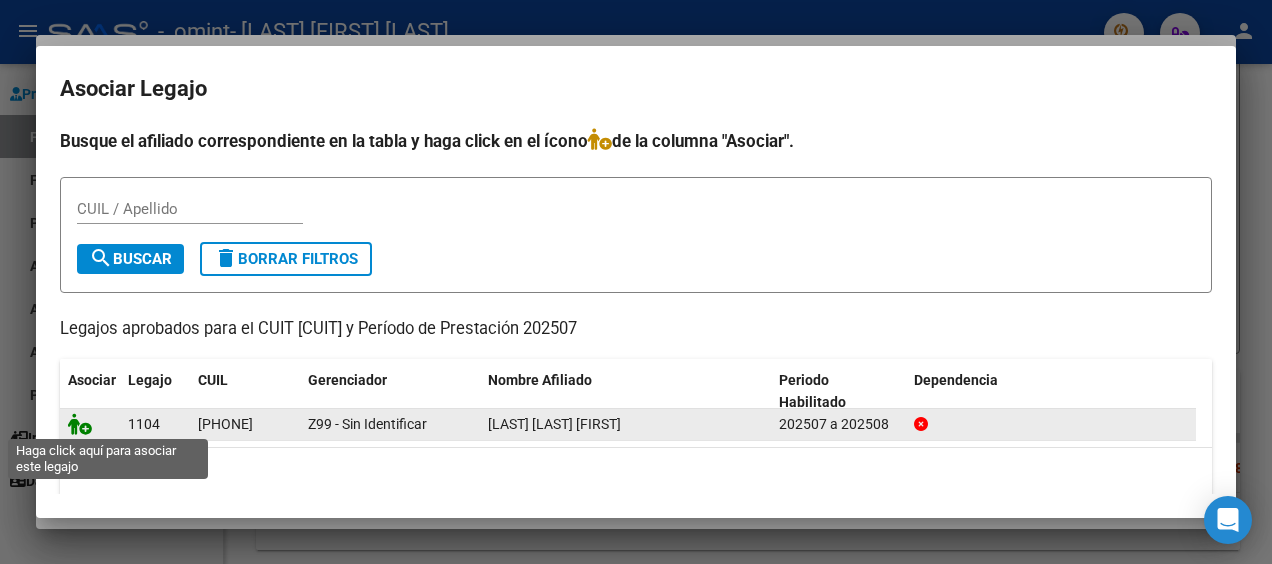 click 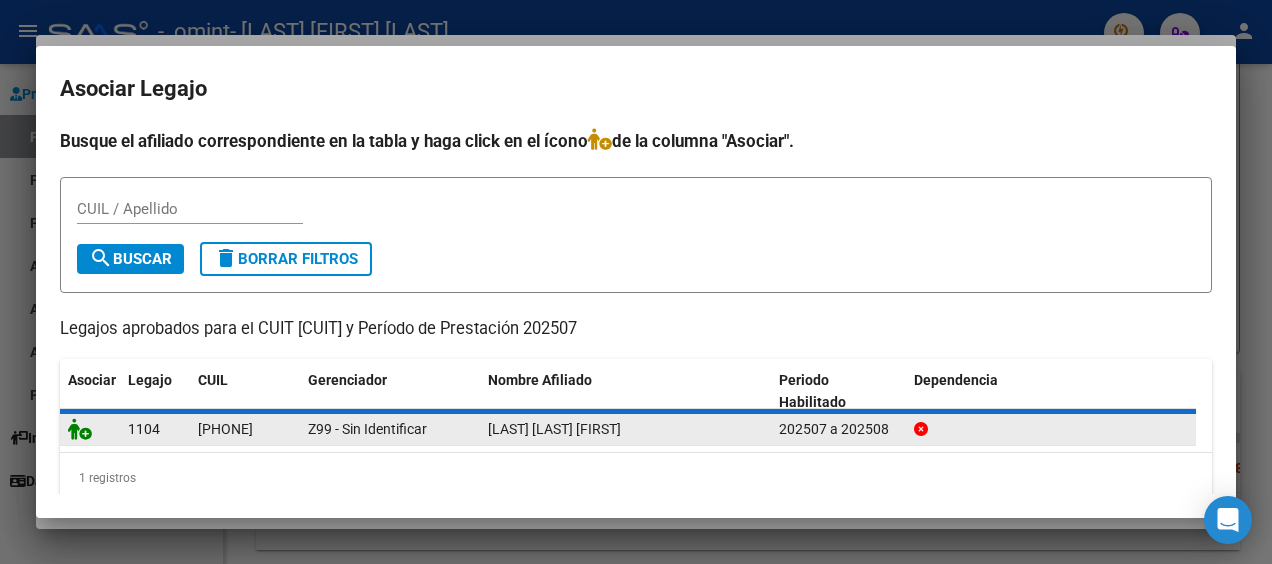scroll, scrollTop: 1758, scrollLeft: 0, axis: vertical 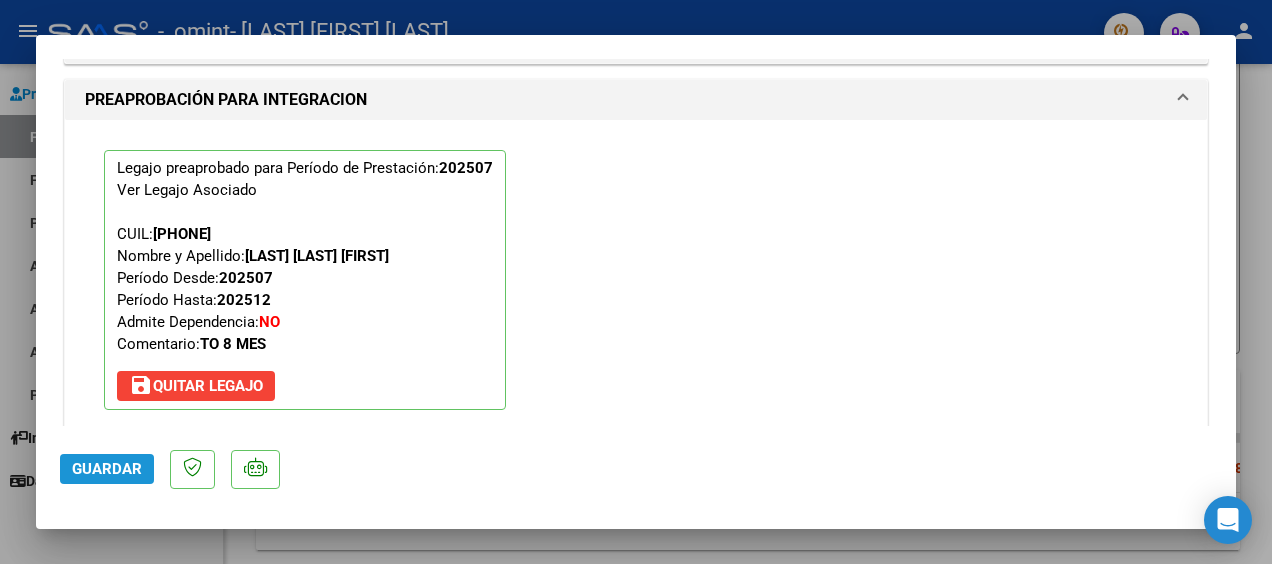 click on "Guardar" 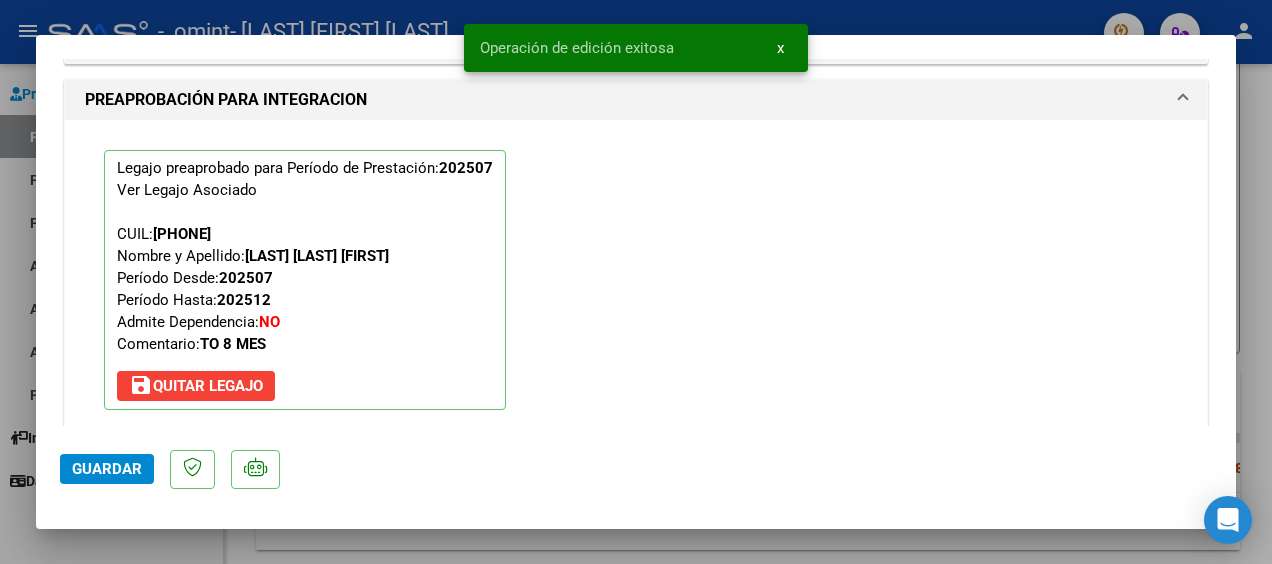 click on "Guardar" 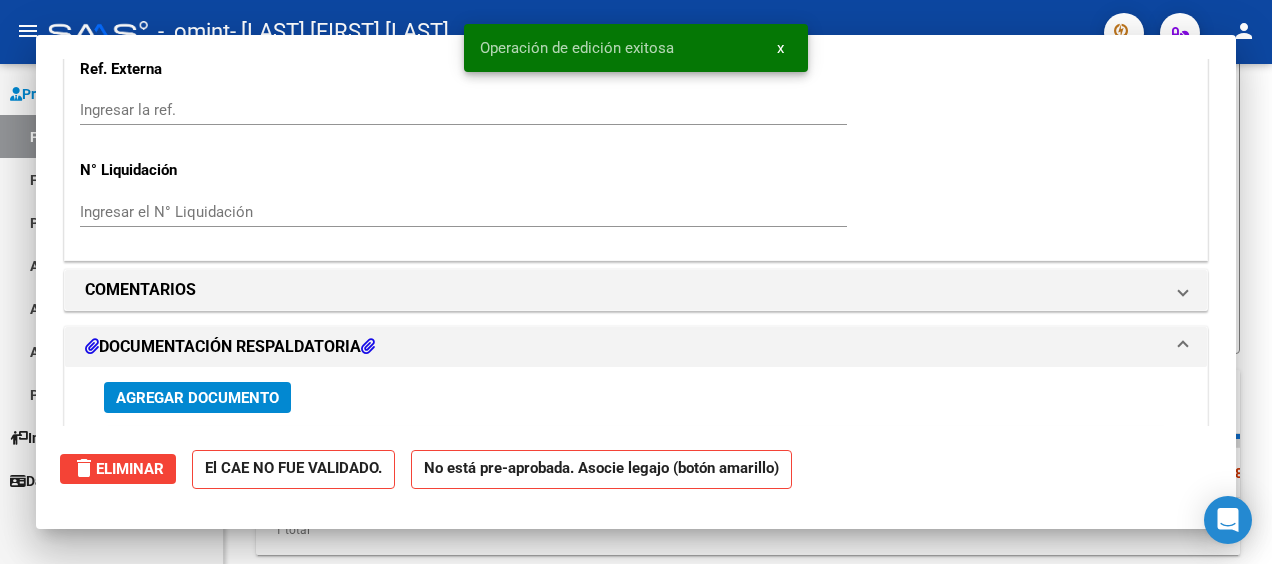 scroll, scrollTop: 2006, scrollLeft: 0, axis: vertical 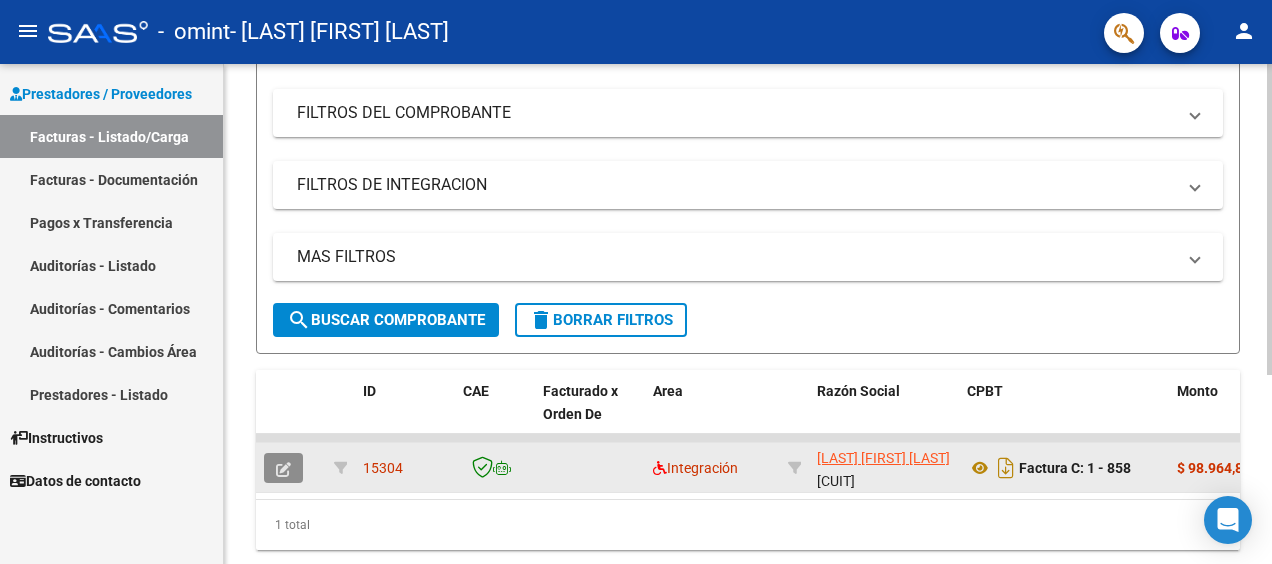 click 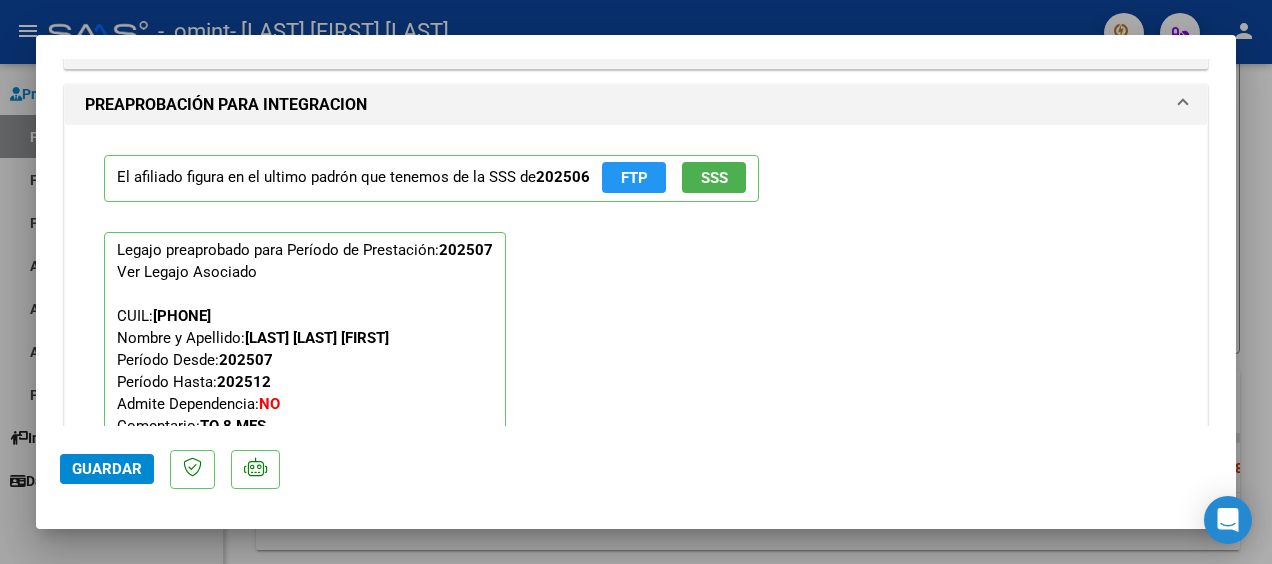 scroll, scrollTop: 1759, scrollLeft: 0, axis: vertical 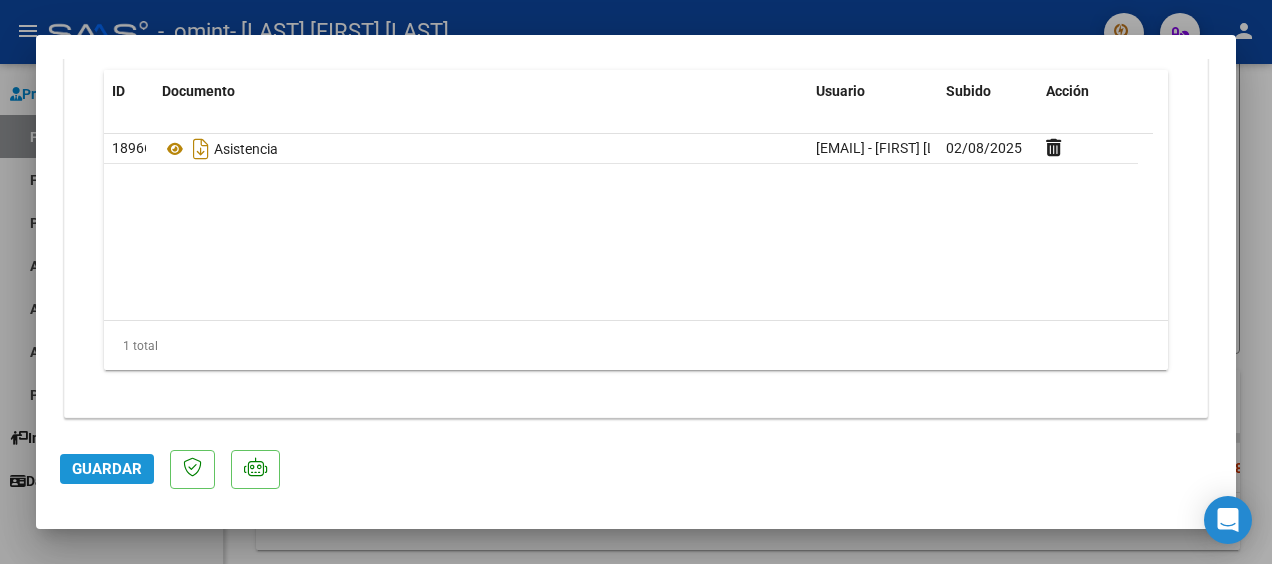 click on "Guardar" 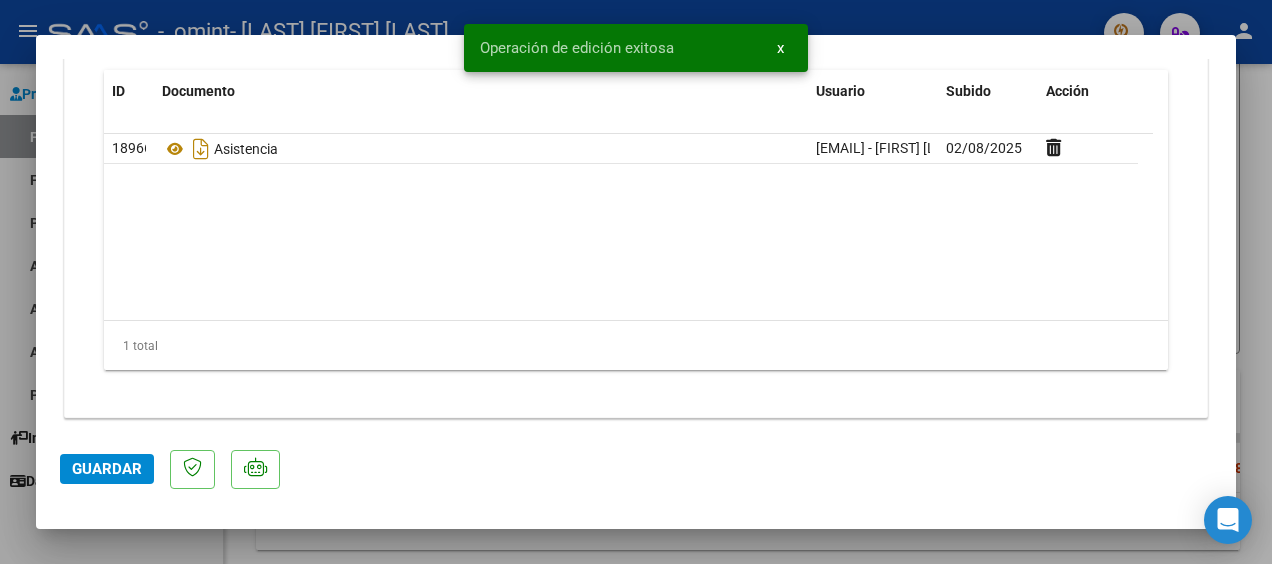 type 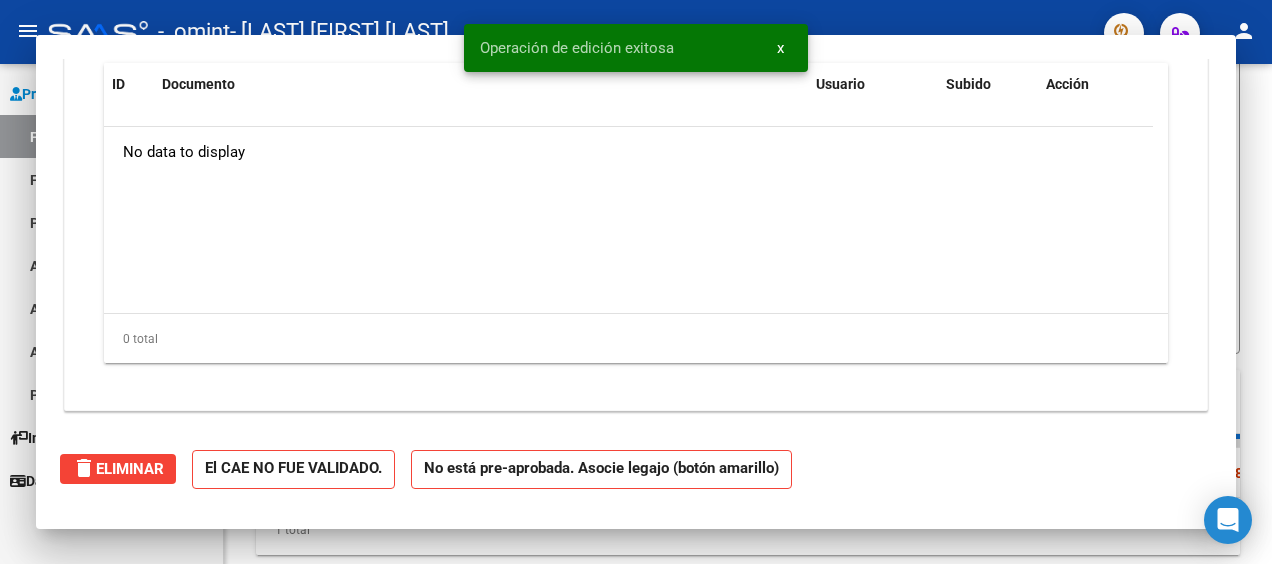 scroll, scrollTop: 0, scrollLeft: 0, axis: both 